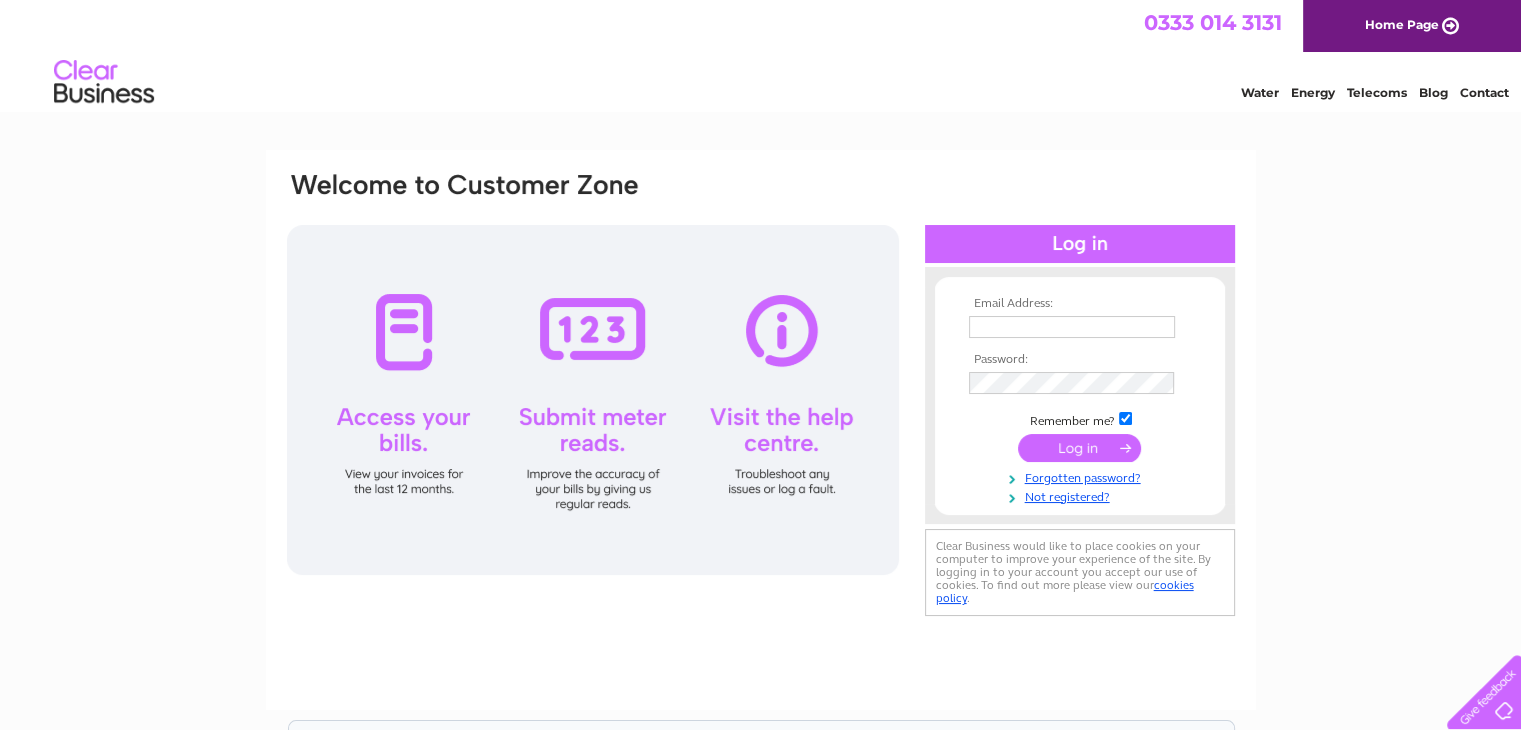 scroll, scrollTop: 0, scrollLeft: 0, axis: both 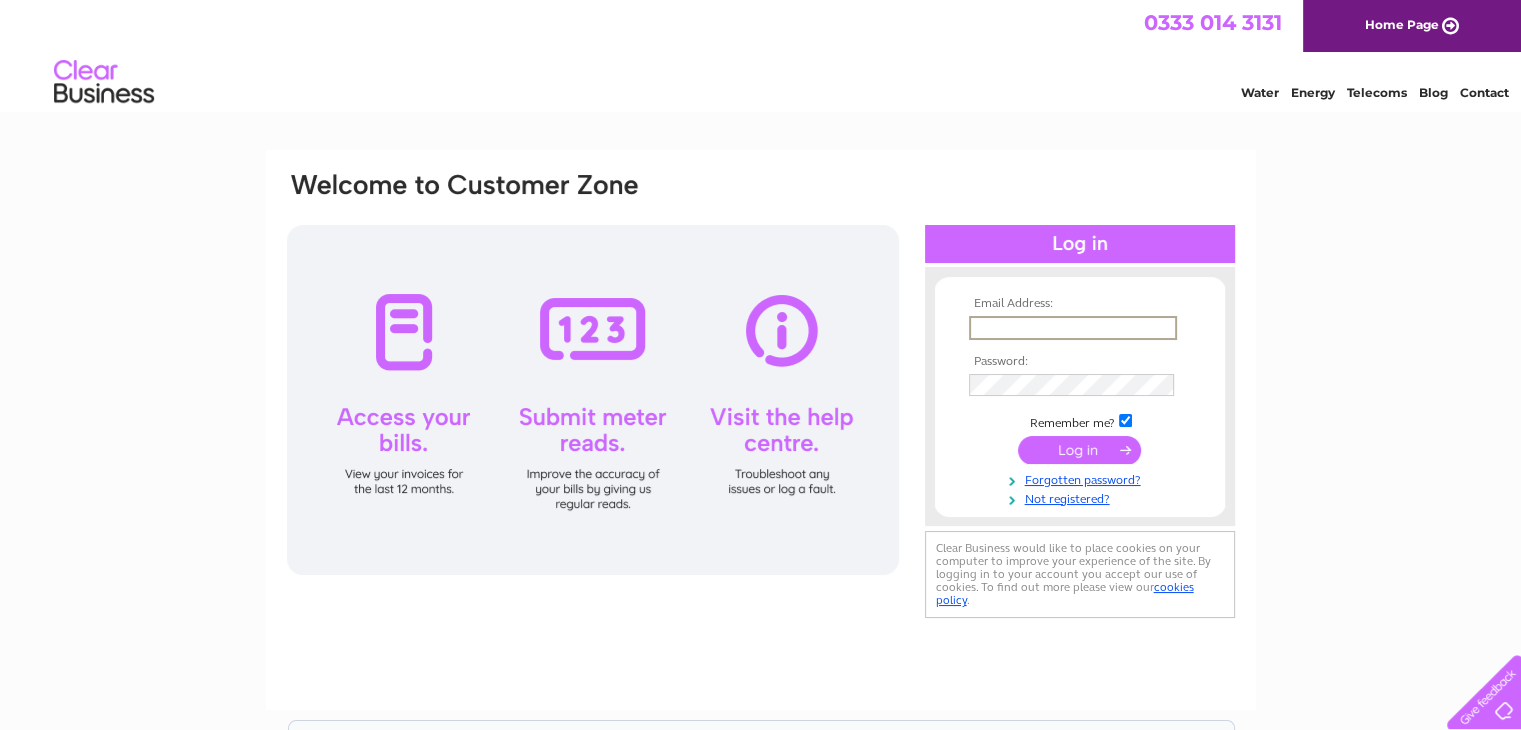type on "tq54mm@aol.com" 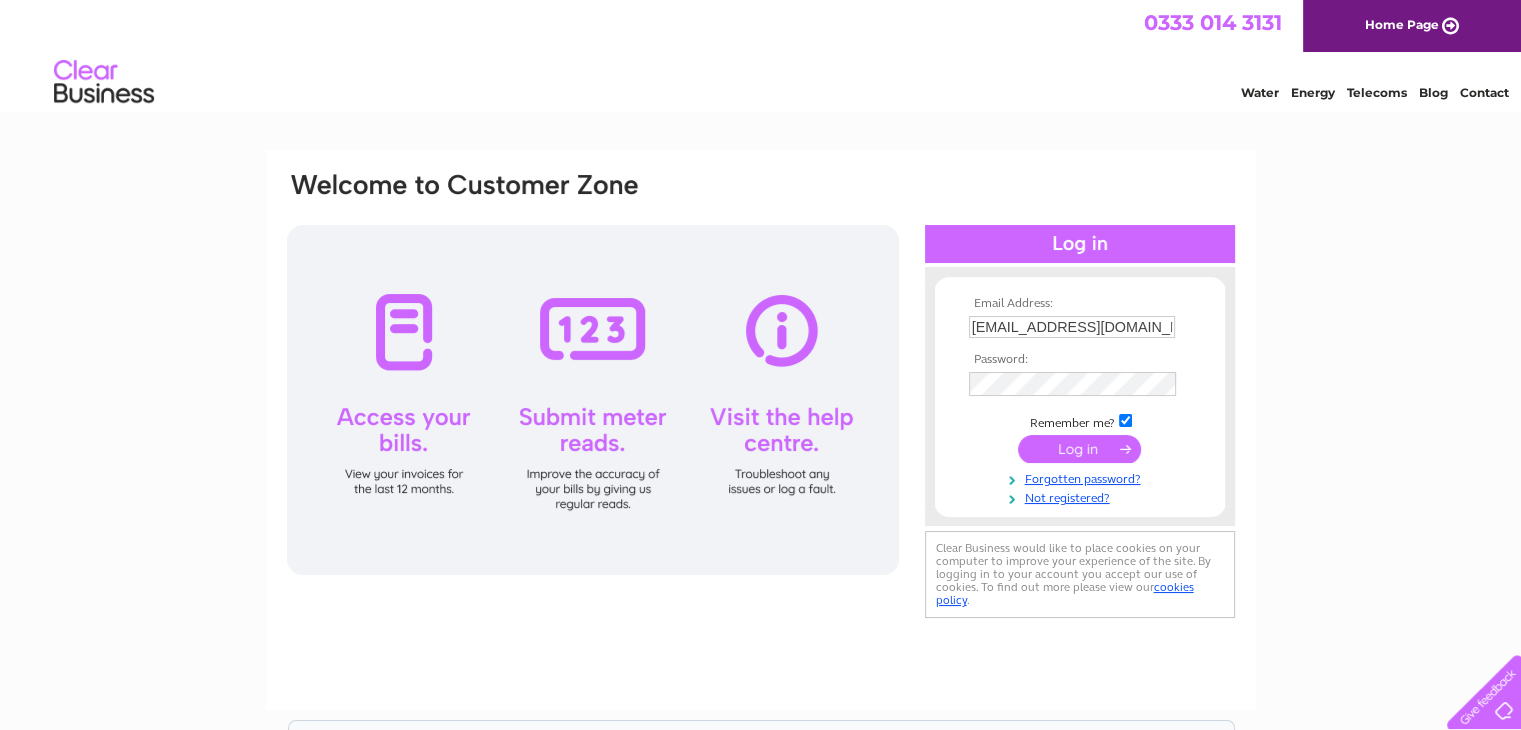 click at bounding box center (1079, 449) 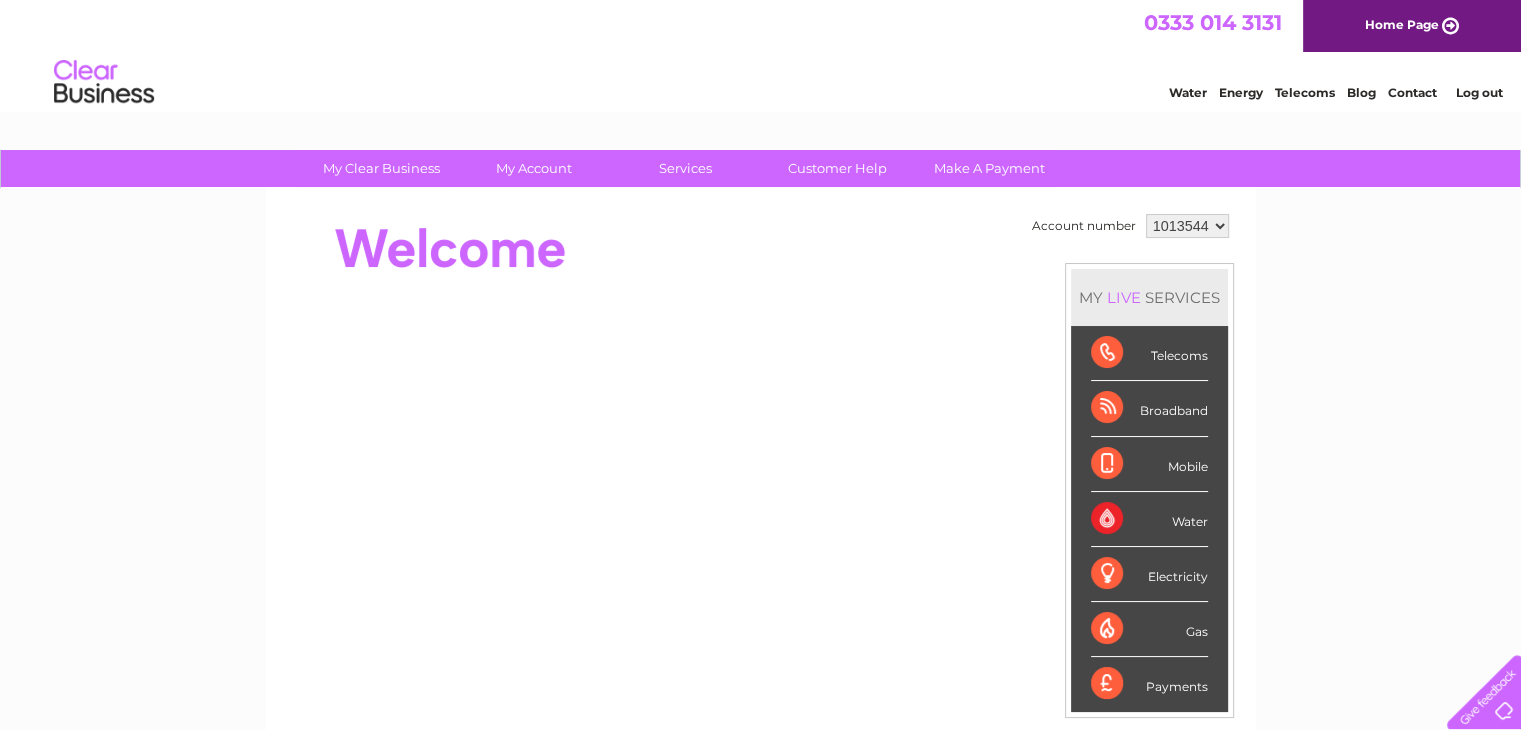 scroll, scrollTop: 0, scrollLeft: 0, axis: both 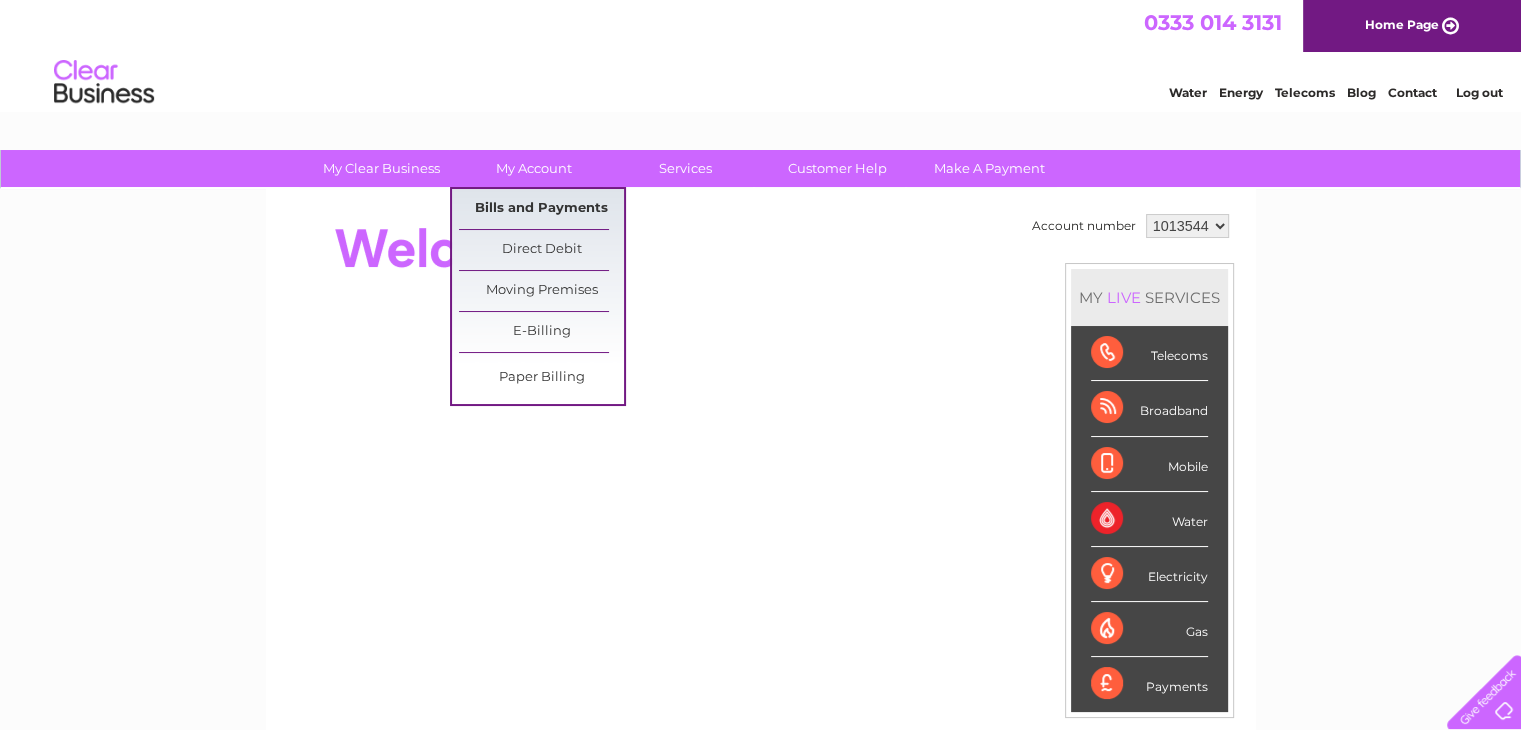 click on "Bills and Payments" at bounding box center (541, 209) 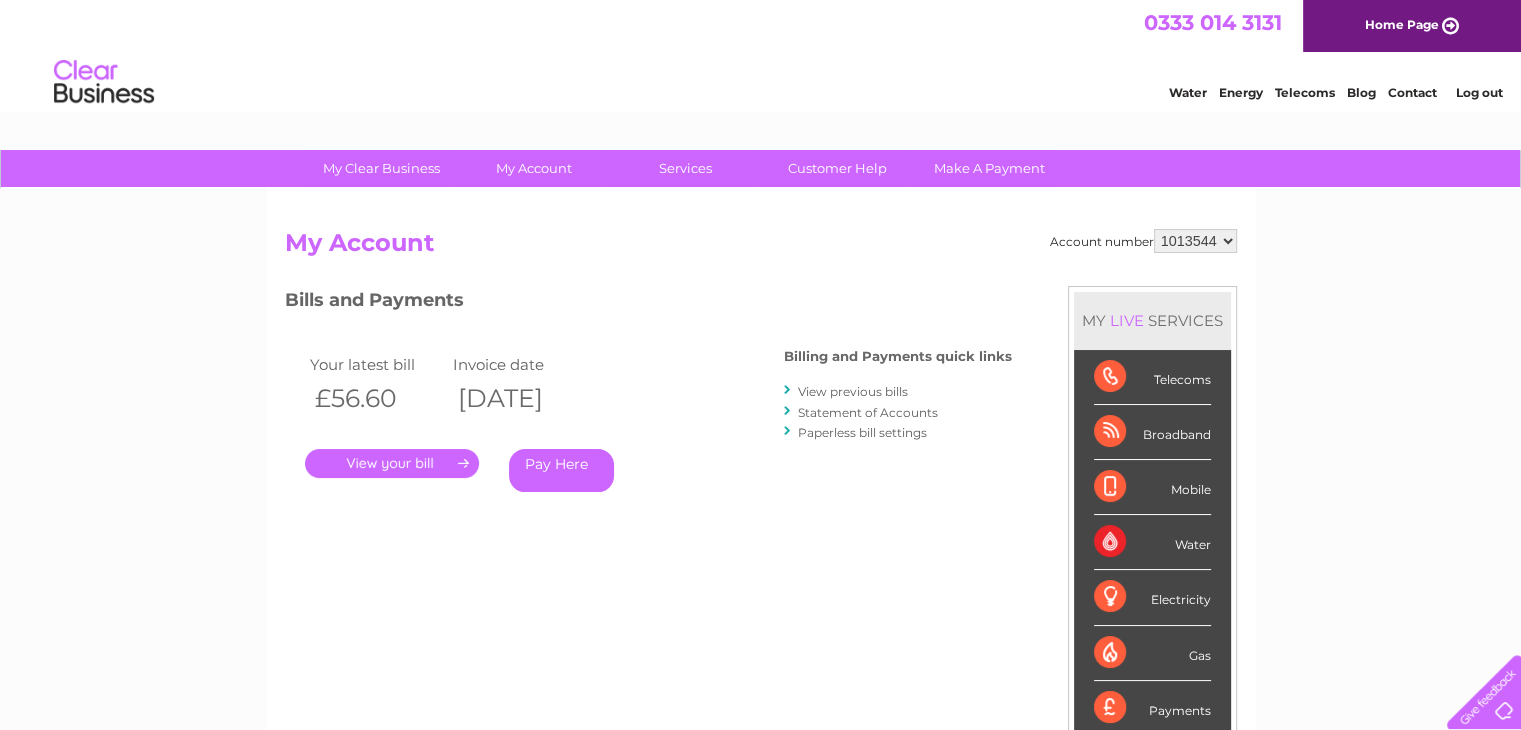 scroll, scrollTop: 0, scrollLeft: 0, axis: both 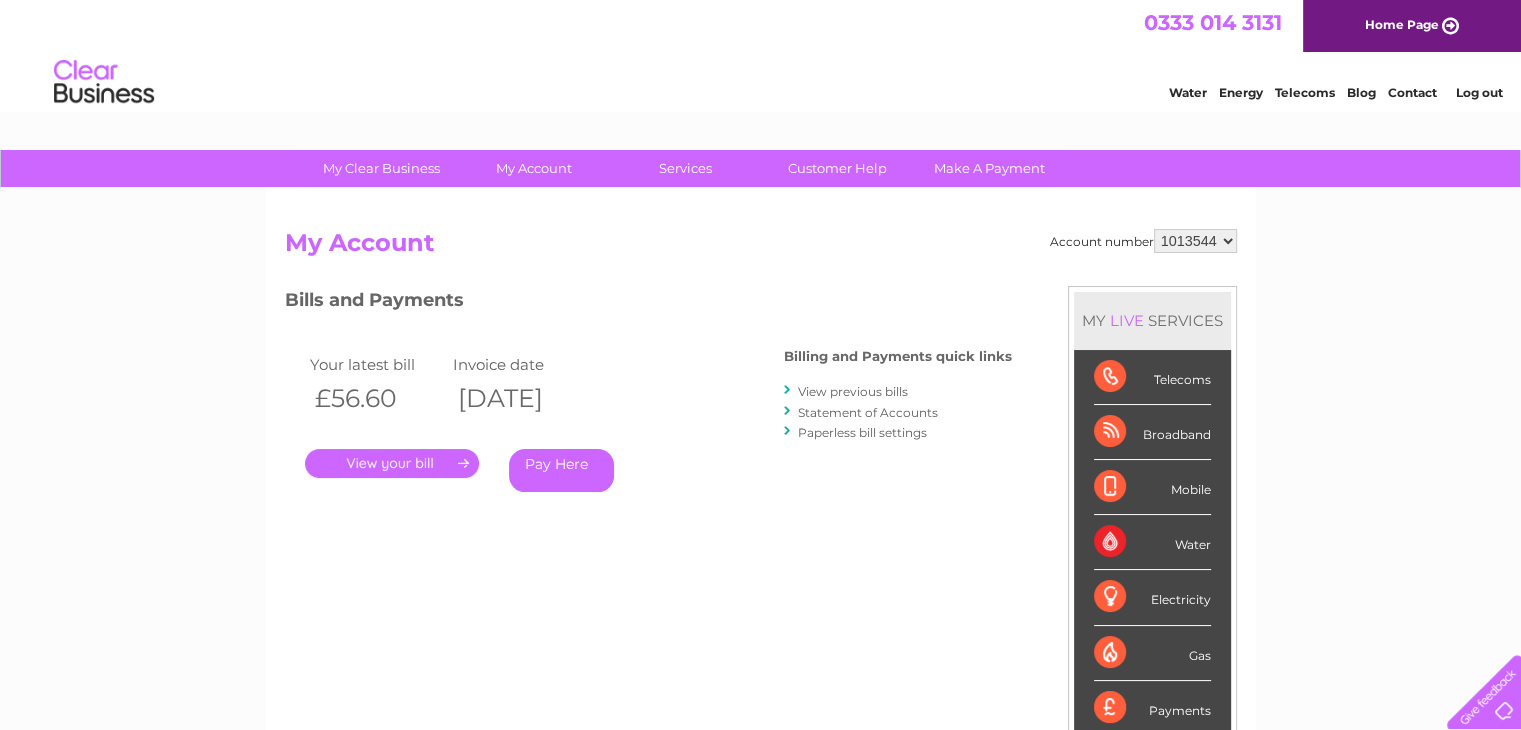 click on "." at bounding box center (392, 463) 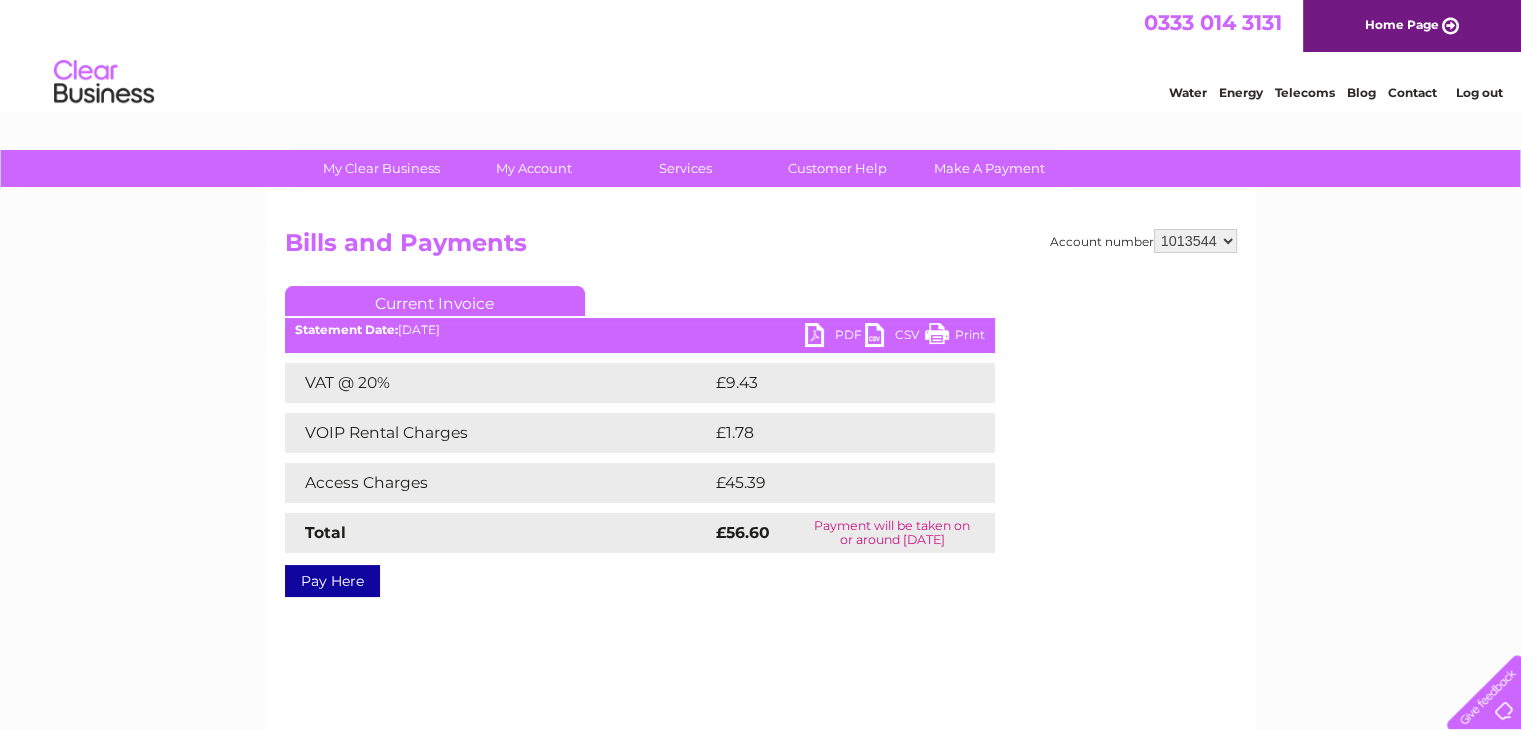 scroll, scrollTop: 0, scrollLeft: 0, axis: both 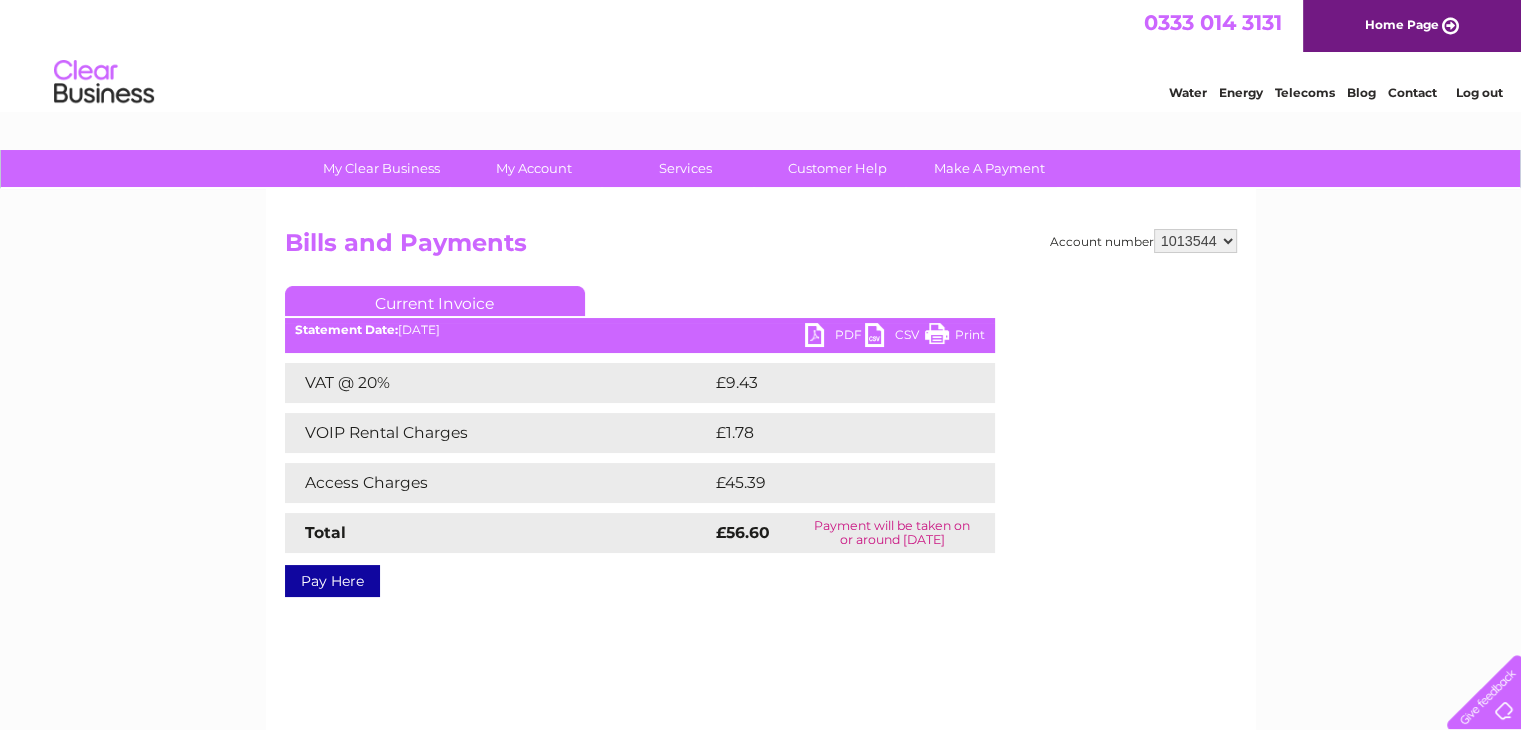 click on "PDF" at bounding box center [835, 337] 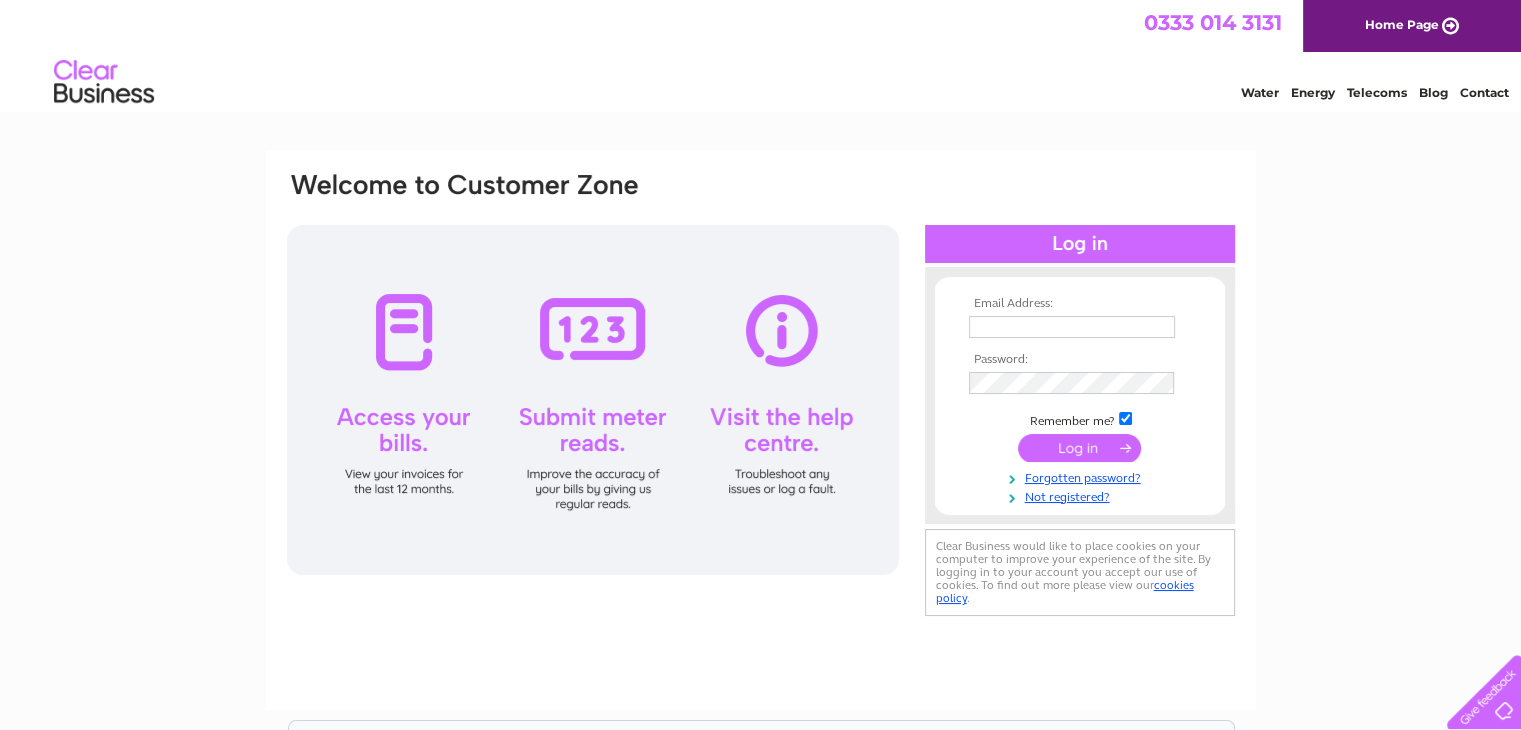 scroll, scrollTop: 0, scrollLeft: 0, axis: both 